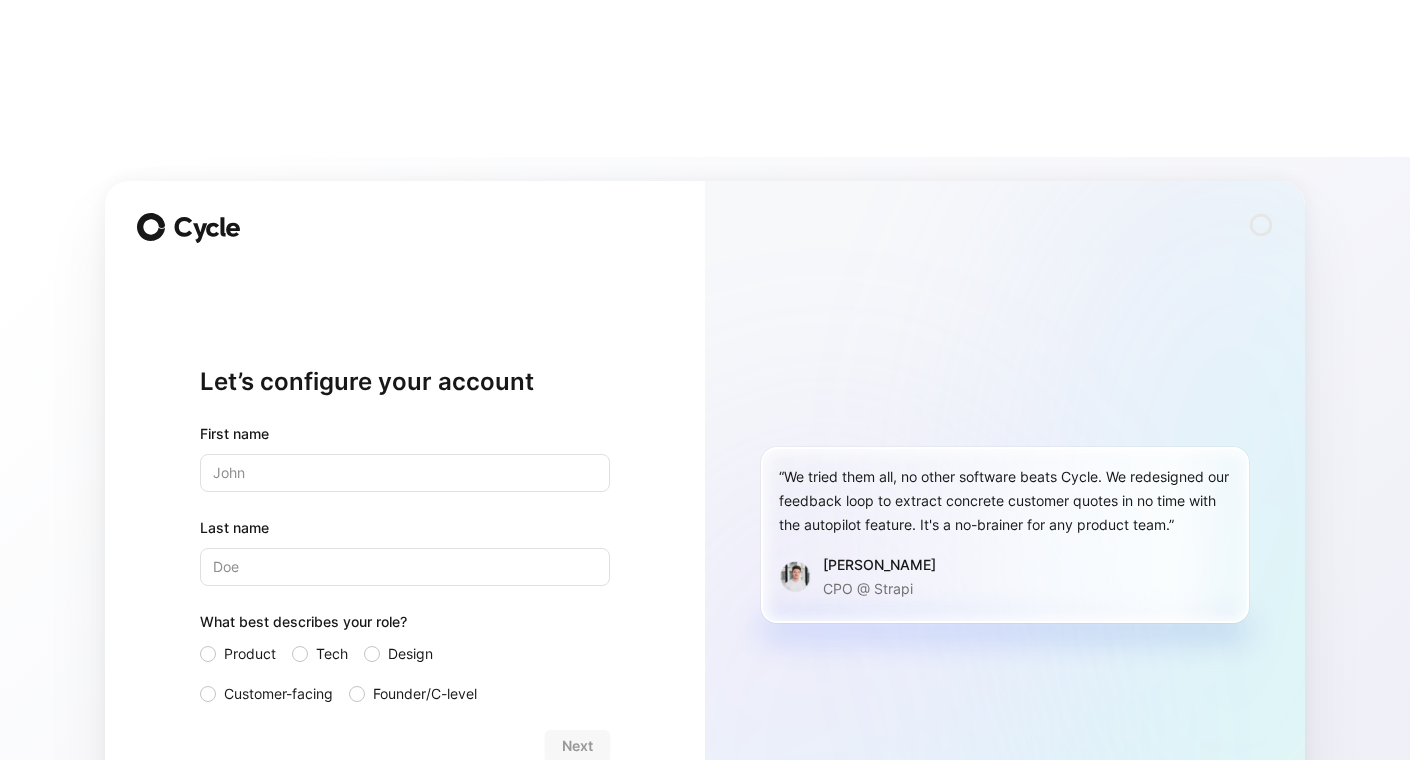 scroll, scrollTop: 0, scrollLeft: 0, axis: both 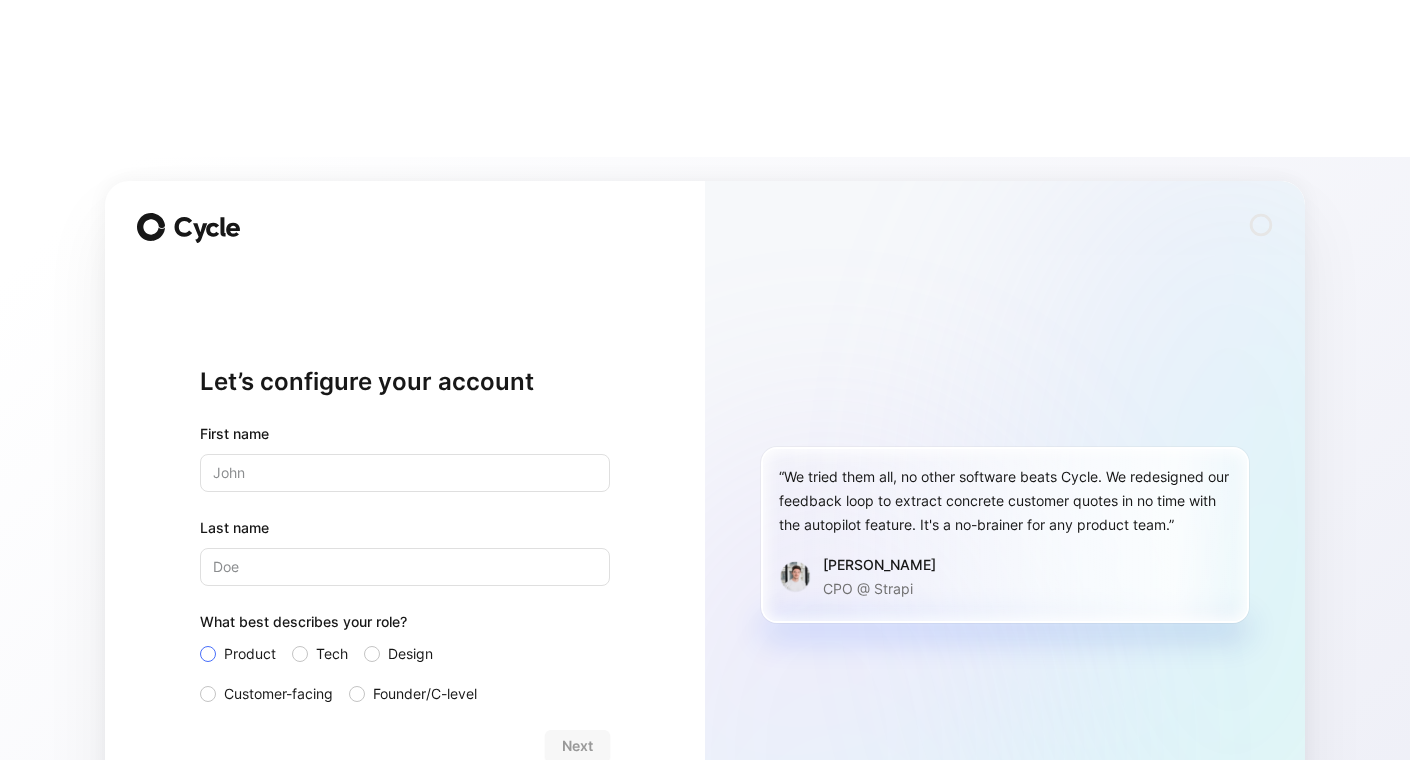 click on "Product" at bounding box center [250, 654] 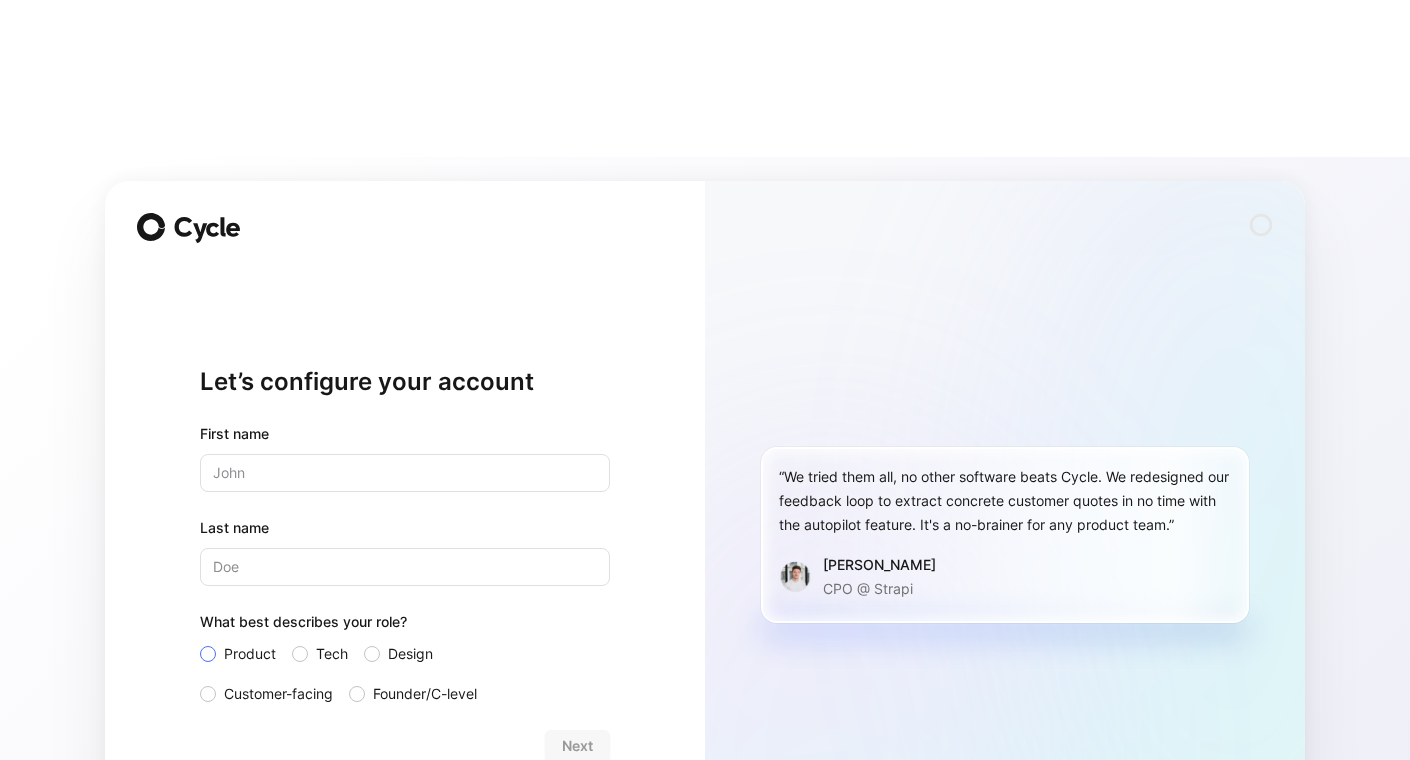 click on "Product" at bounding box center (200, 642) 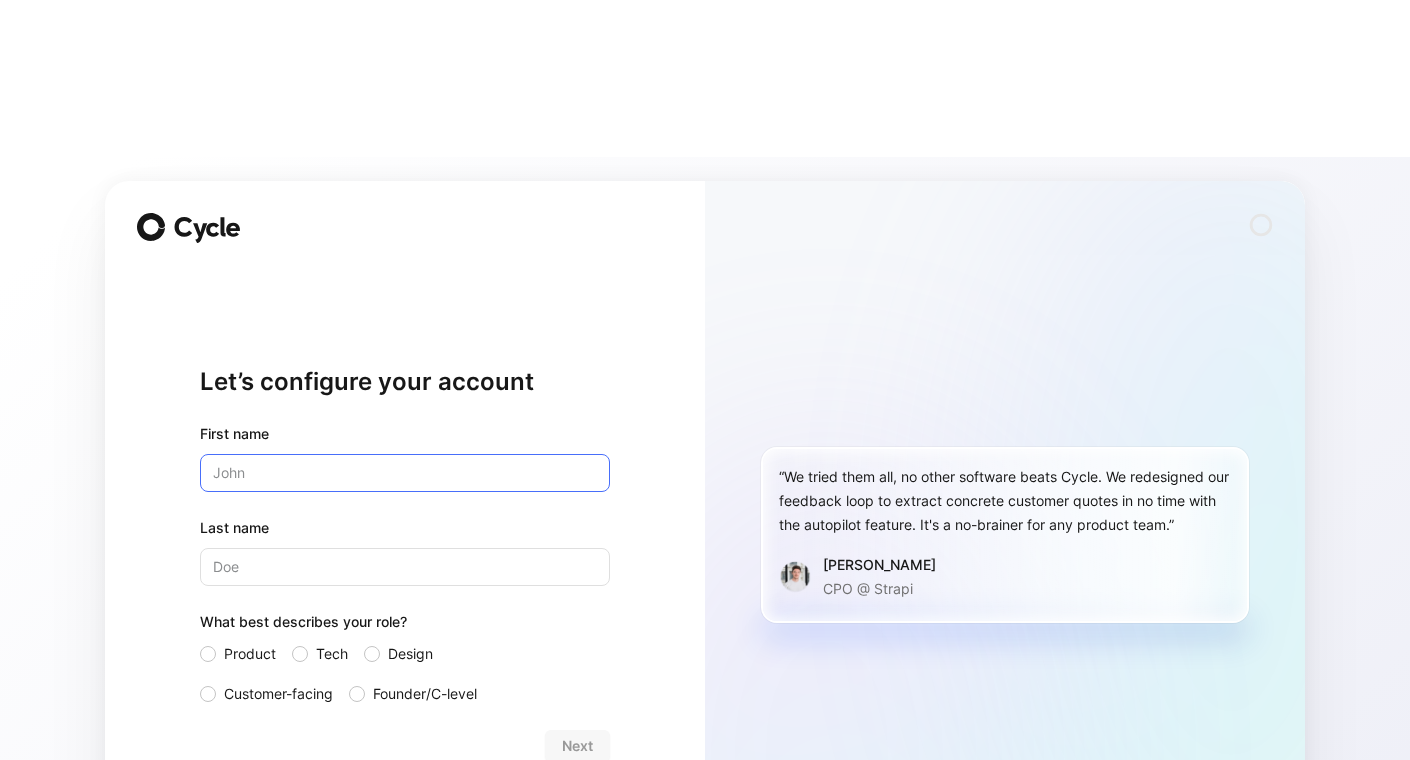 click at bounding box center [405, 473] 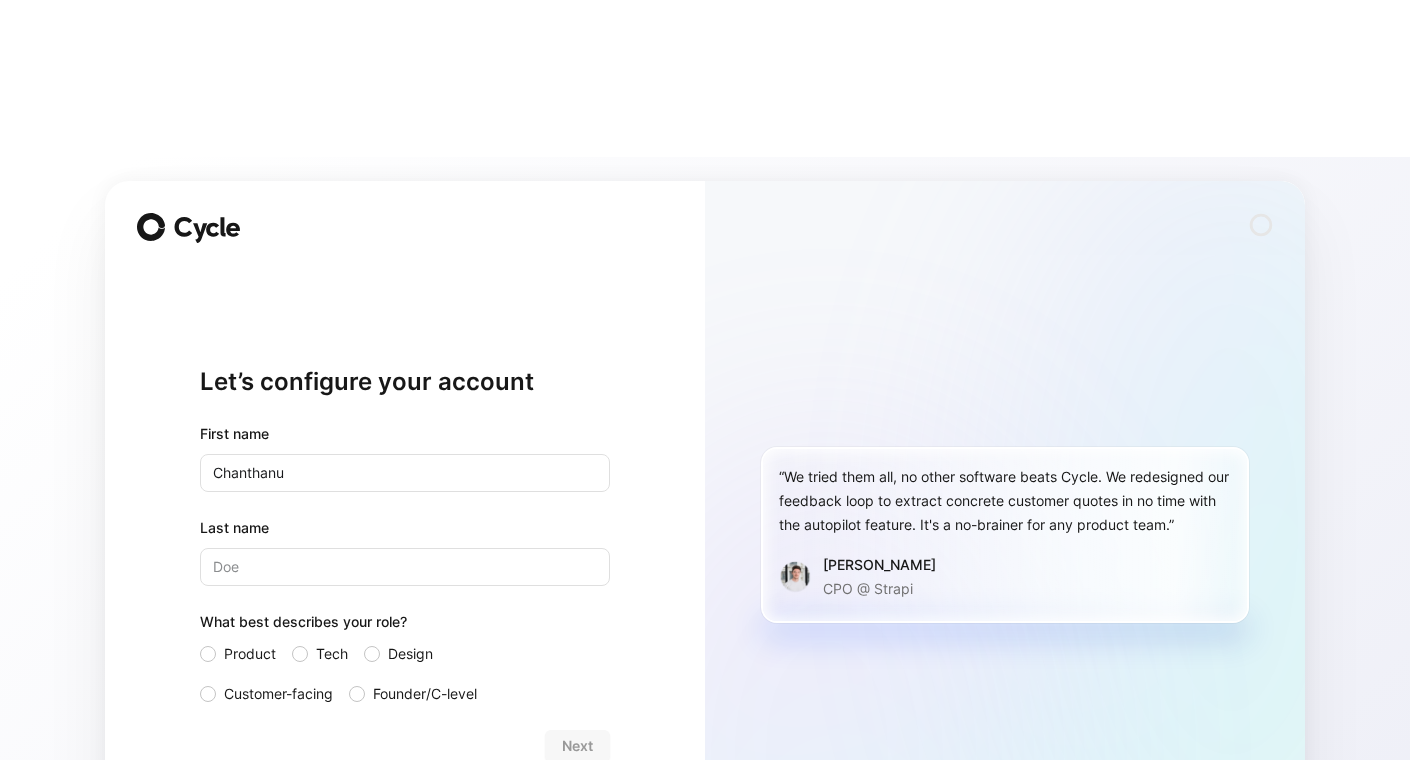 click on "Last name" at bounding box center [405, 551] 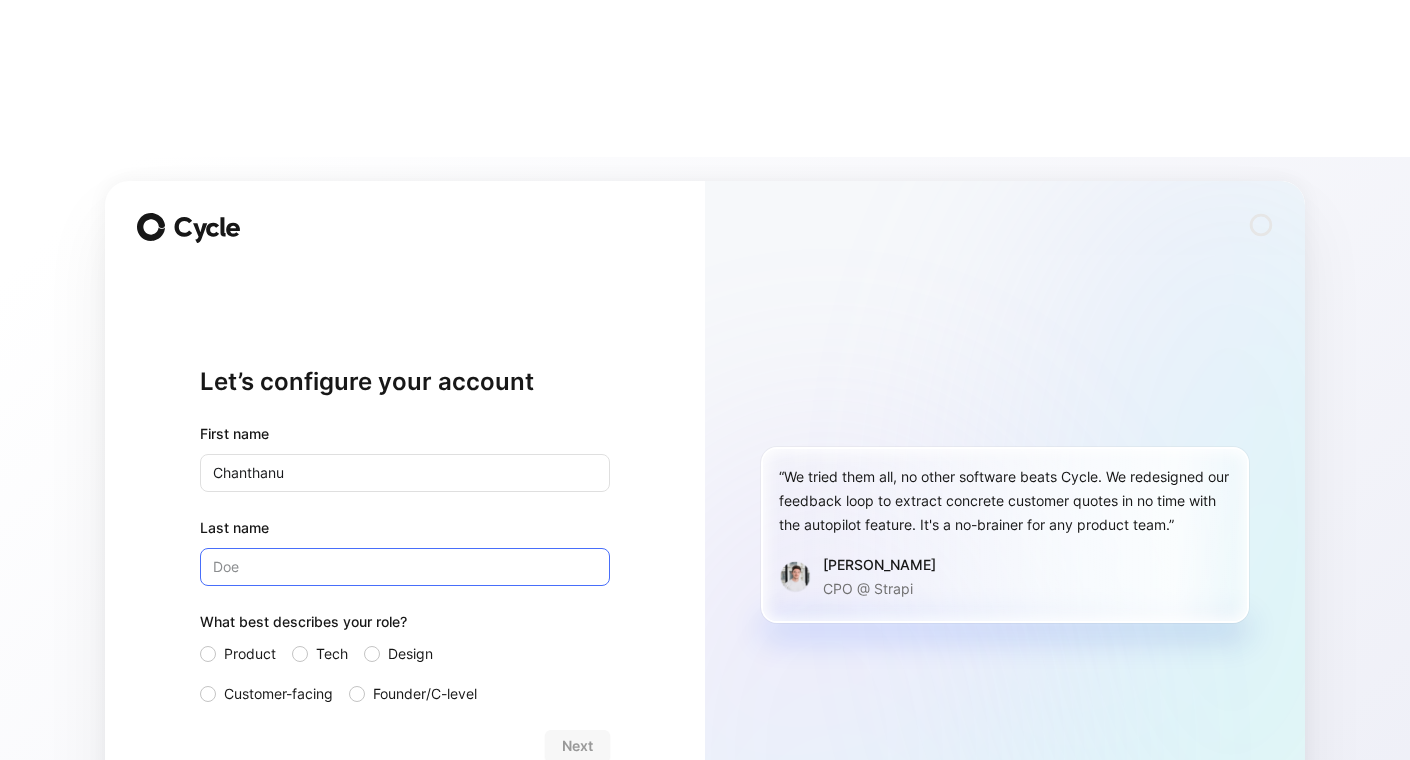 click on "Last name" at bounding box center (405, 567) 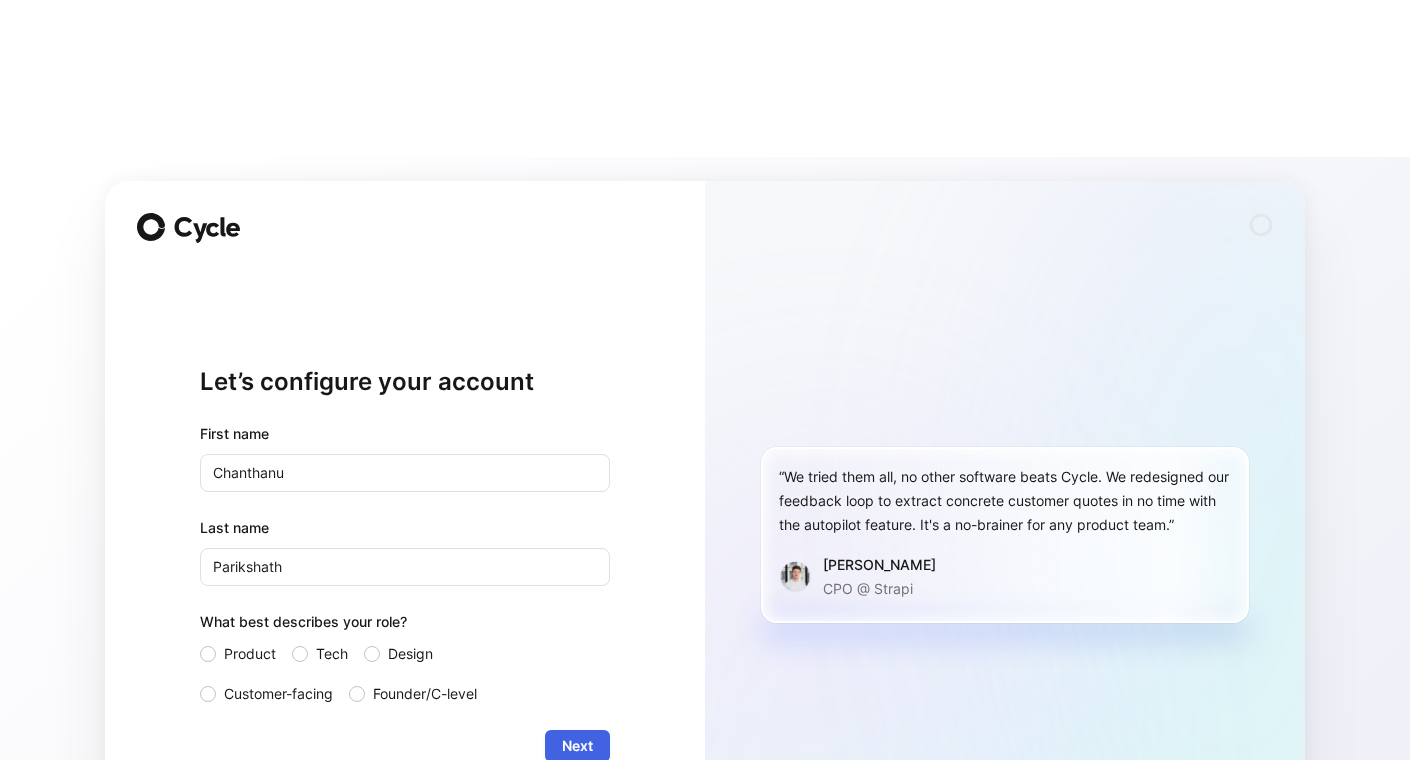 click on "Next" at bounding box center [577, 746] 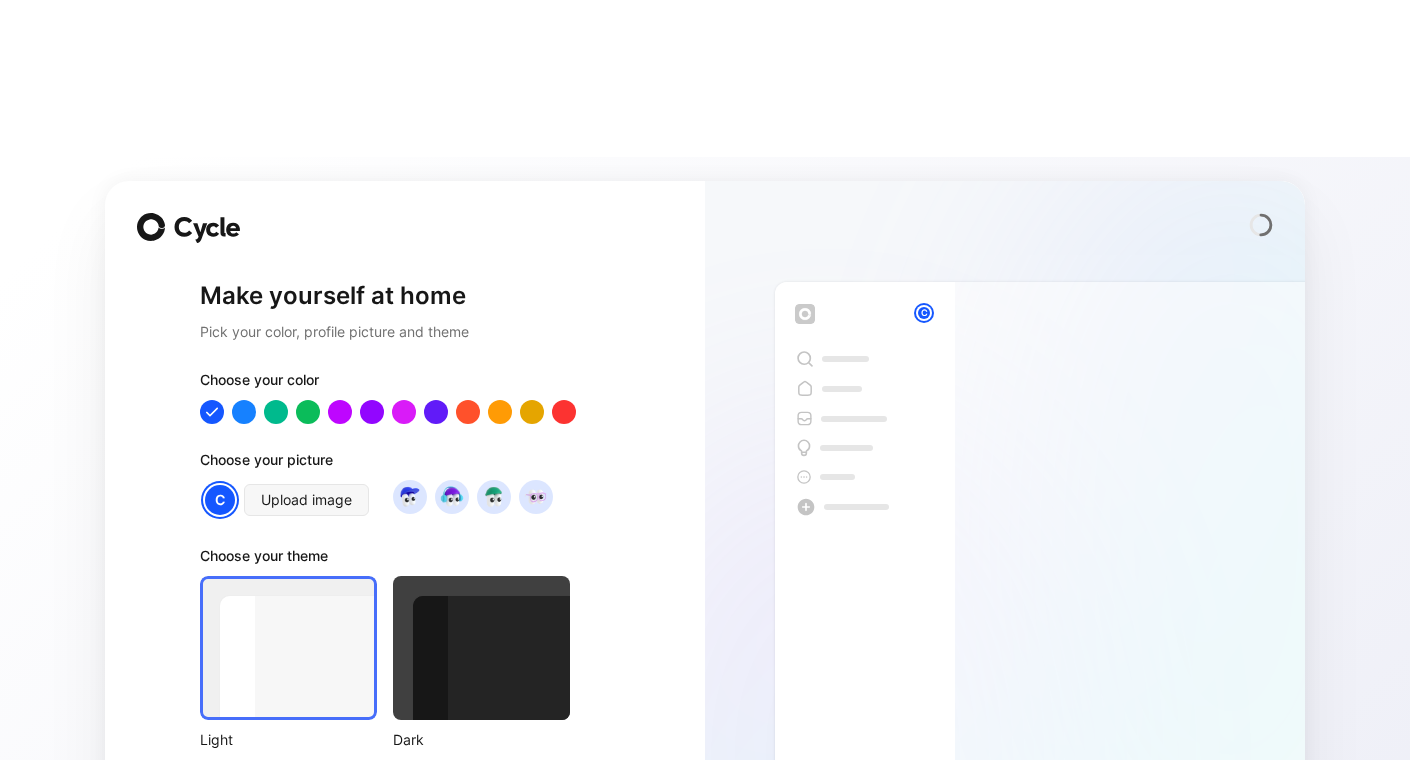 click on "Next" at bounding box center [577, 832] 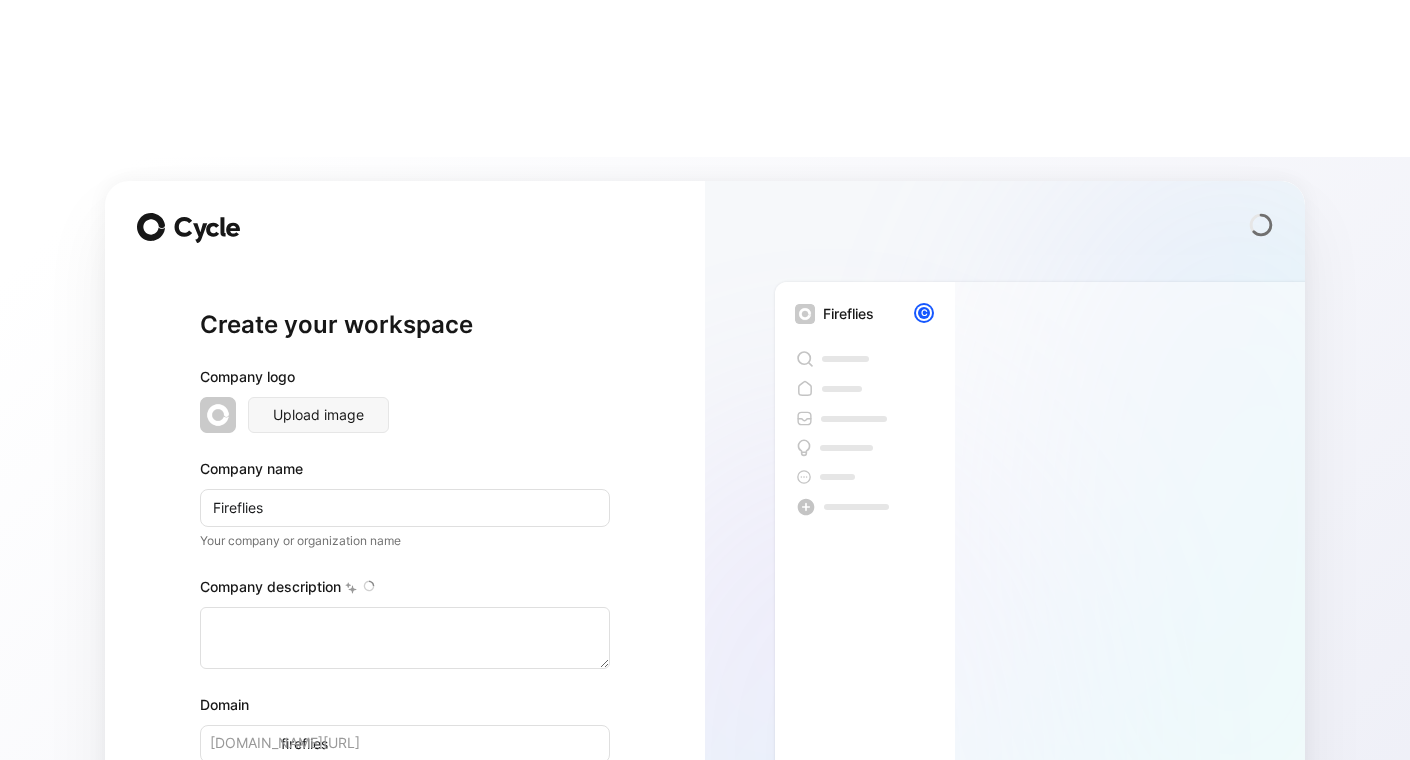 type on "[URL] is an AI-powered meeting assistant and transcription platform that helps teams turn voice conversations into actionable insights. It automates workflows by capturing, transcribing, and analyzing meetings across various communication platforms like Google Meet, Zoom, and Microsoft Teams. The platform provides a secure notetaker that records and summarizes meetings in real time, creating a centralized knowledge base for efficient collaboration.
The company offers features such as automatic transcription, AI-generated summaries, and performance tracking for sales and recruitment coaching. [URL] integrates with CRM systems, collaboration tools, and storage platforms, allowing users to streamline their processes. With a global team led by co-founders [PERSON_NAME] and [PERSON_NAME], [URL] serves over 500,000 organizations, enhancing productivity and reducing repetitive meetings. The platform is accessible via a web app, Chrome extension, and mobile app, making it versatile for various..." 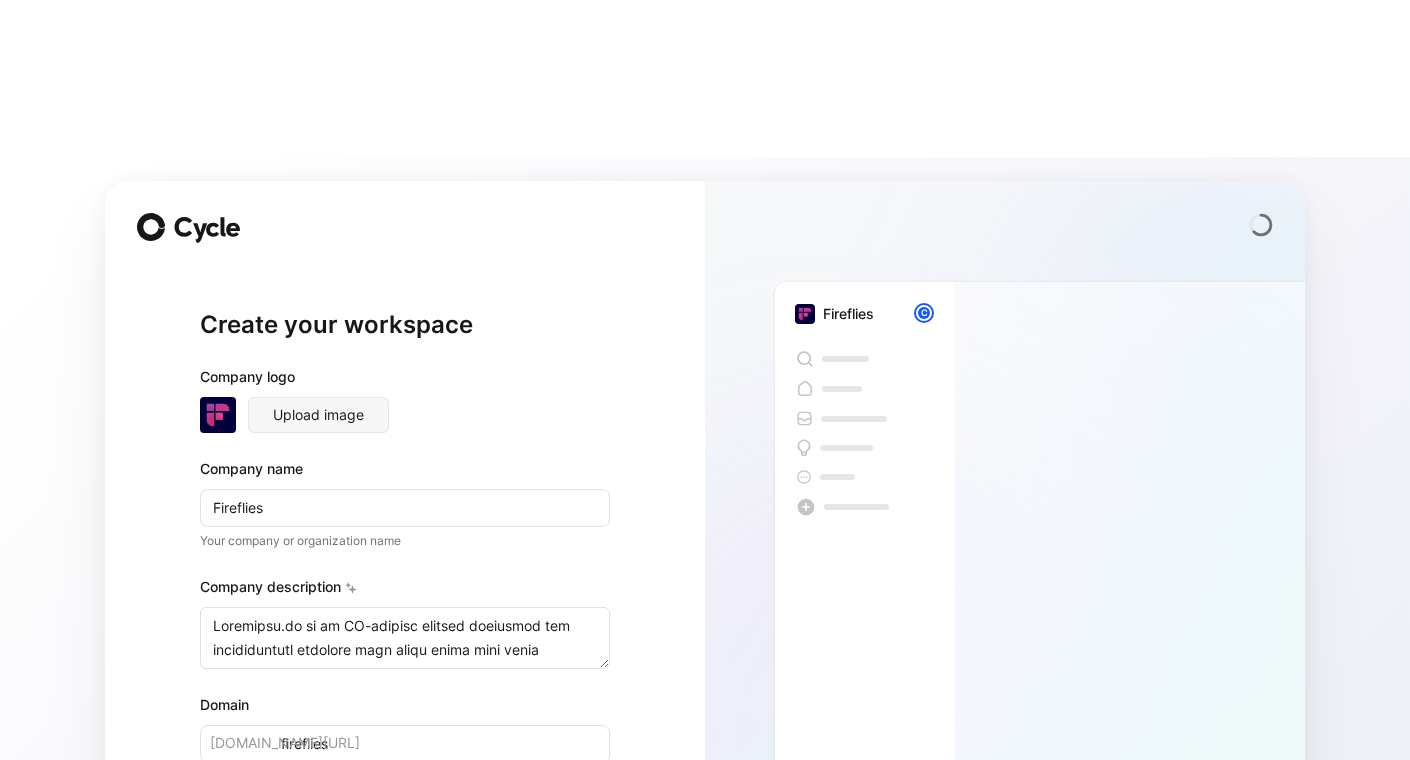 click on "Next" at bounding box center (577, 803) 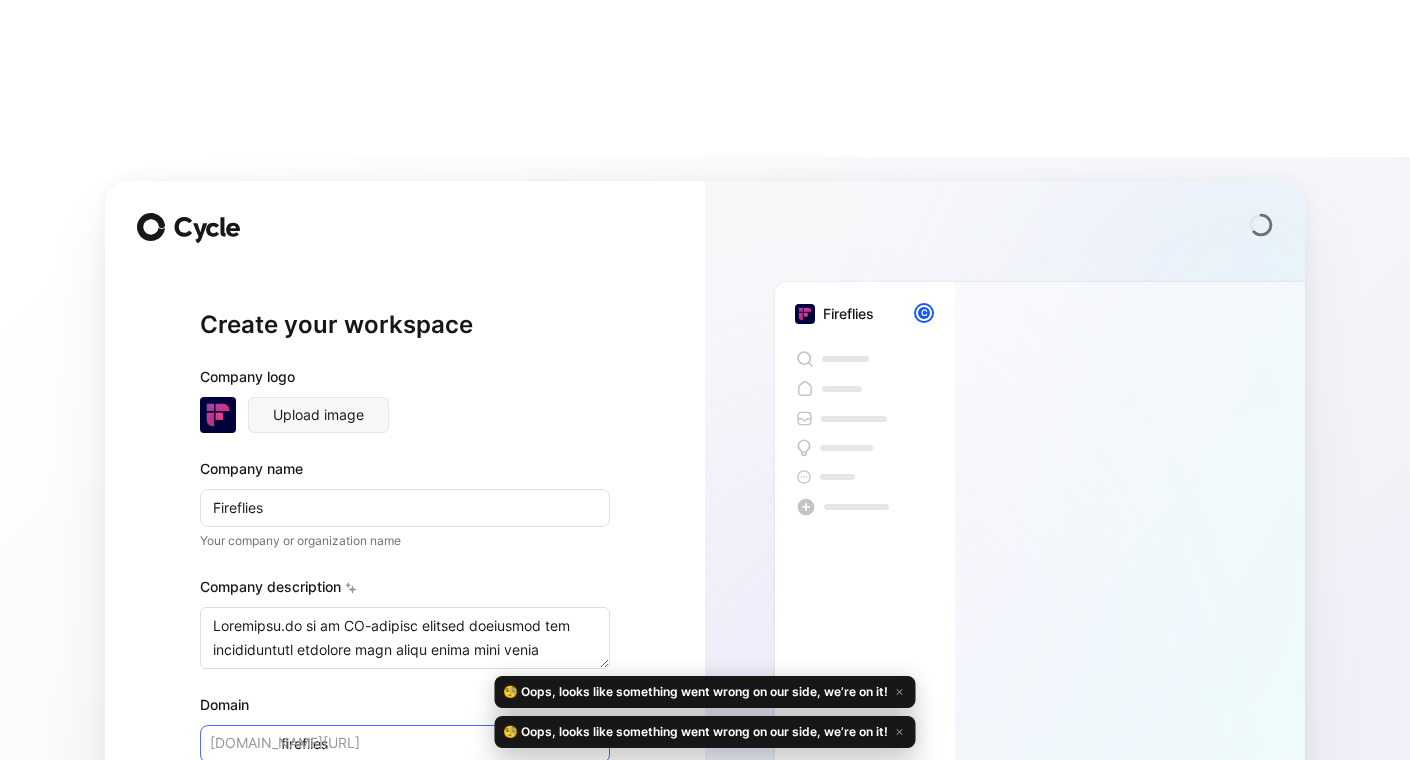 click on "fireflies" at bounding box center [405, 744] 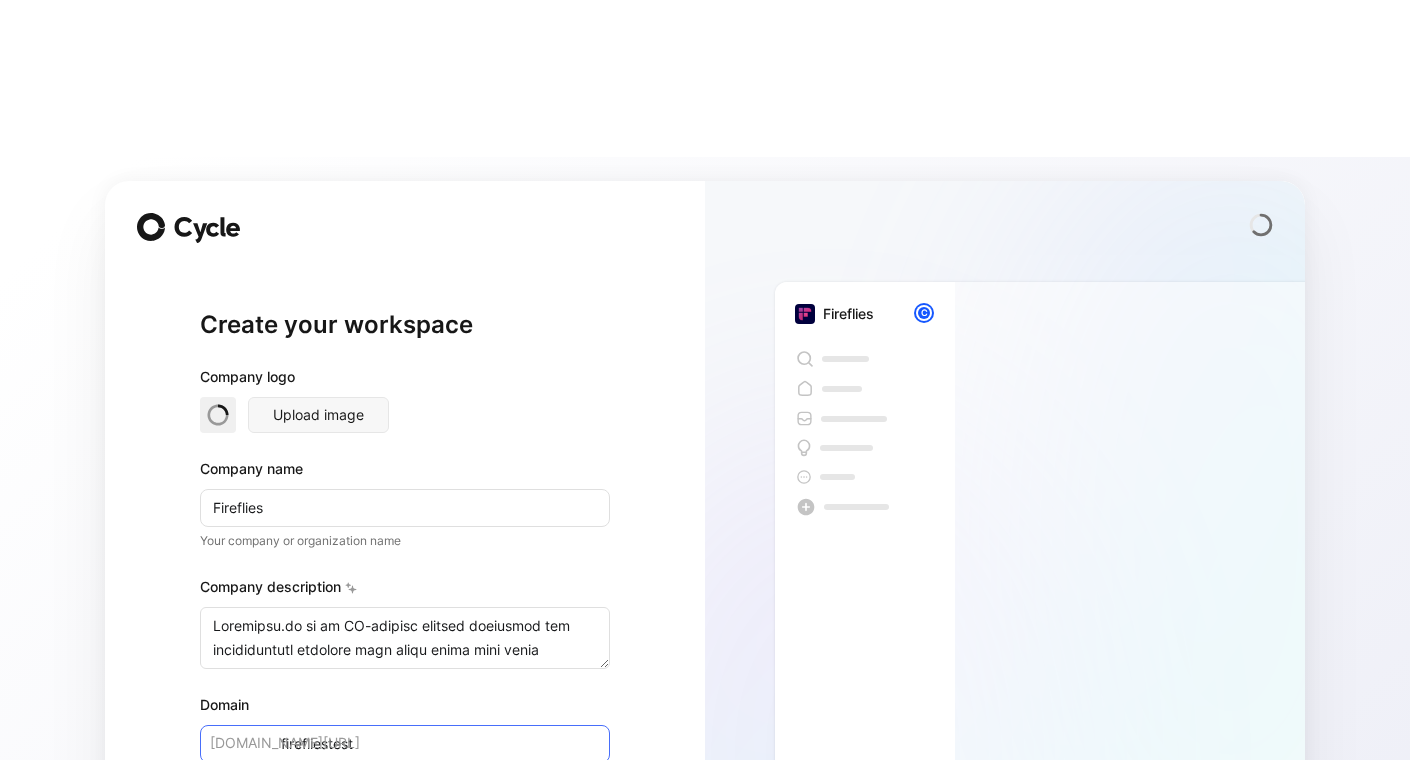 type on "firefliestest" 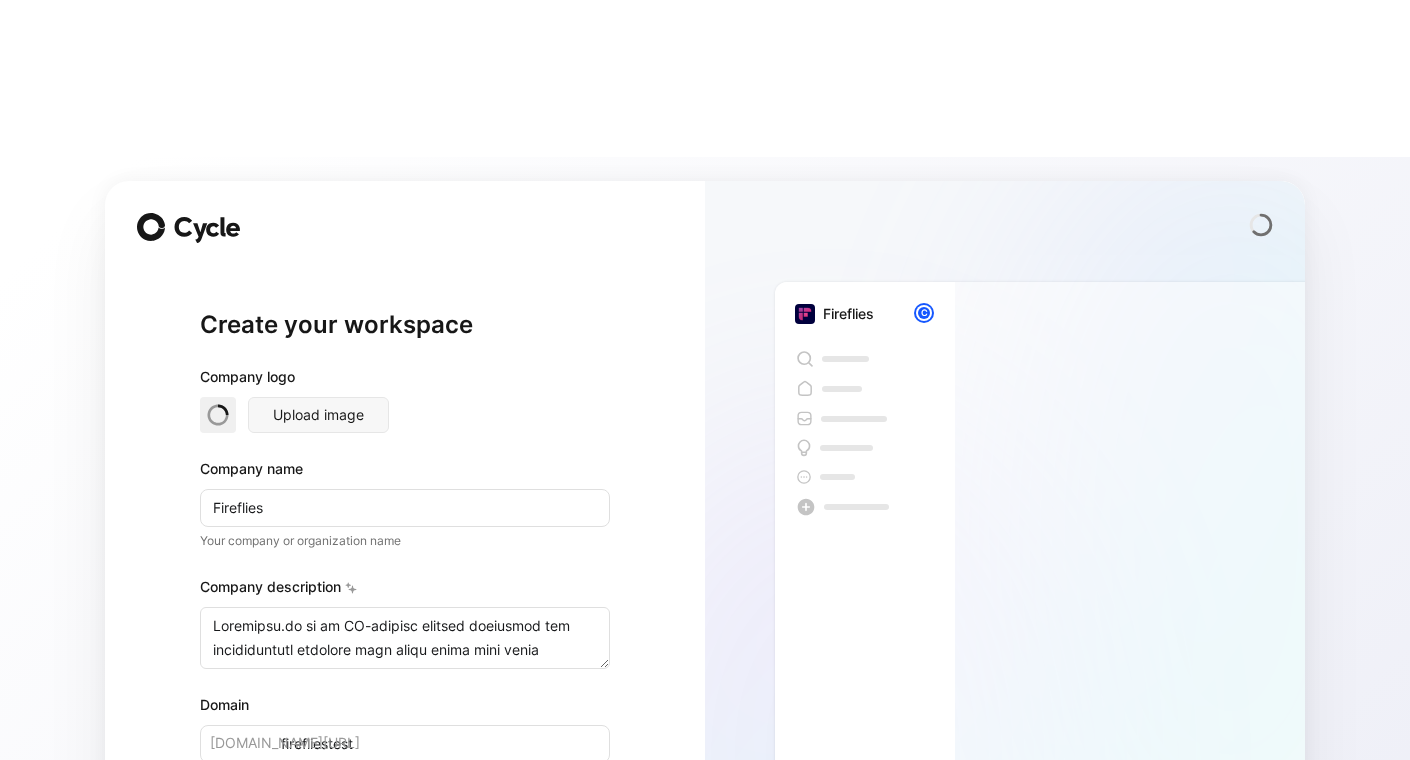 click on "Next" at bounding box center (577, 803) 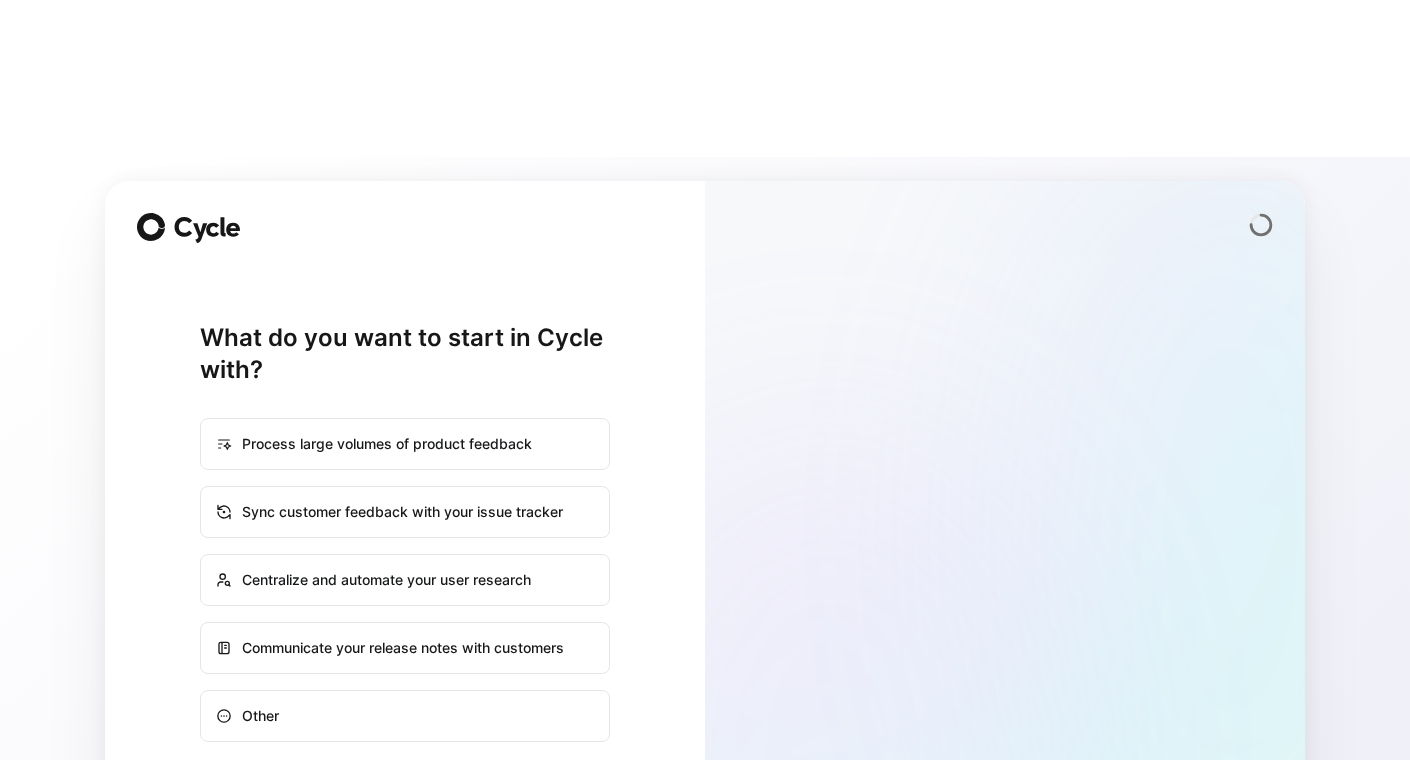 click on "Other" at bounding box center [405, 716] 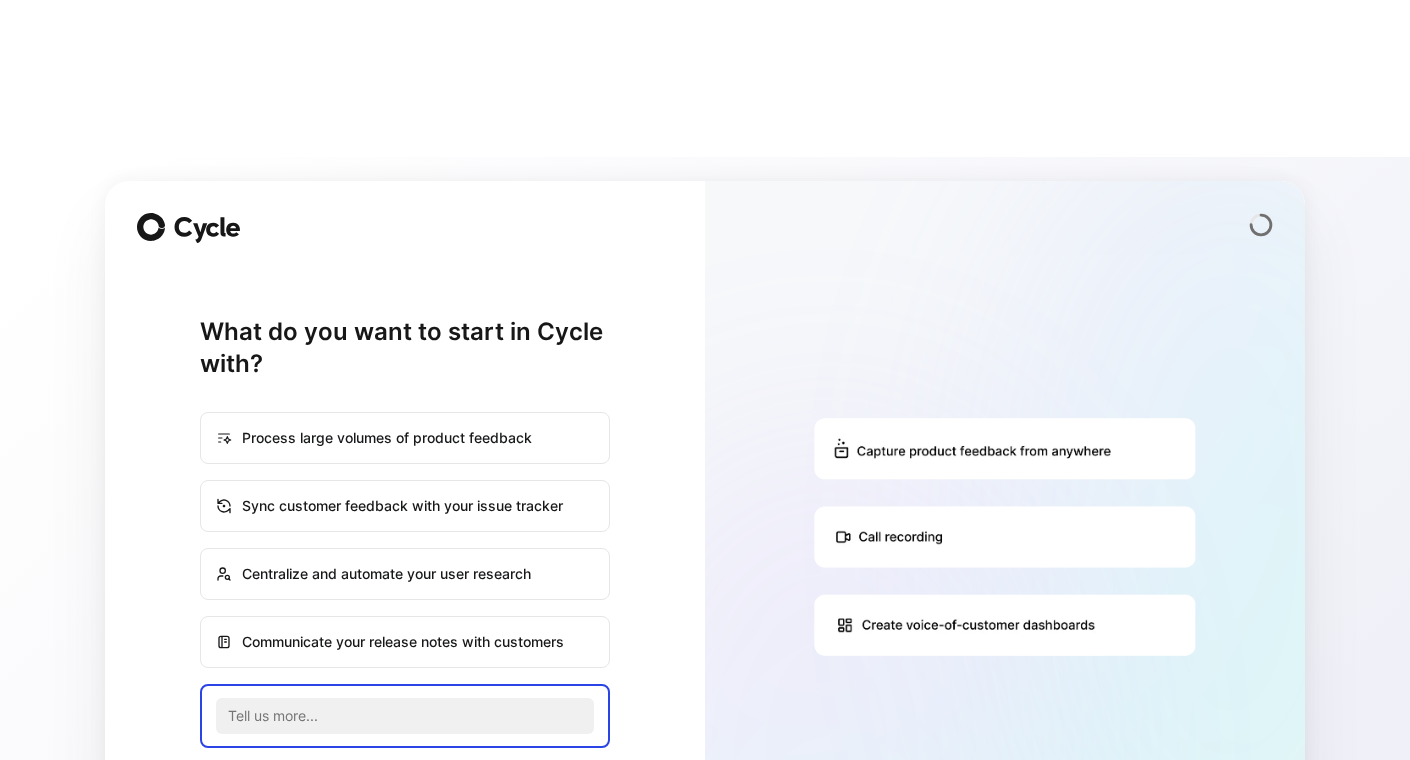 click on "Centralize and automate your user research" at bounding box center [405, 574] 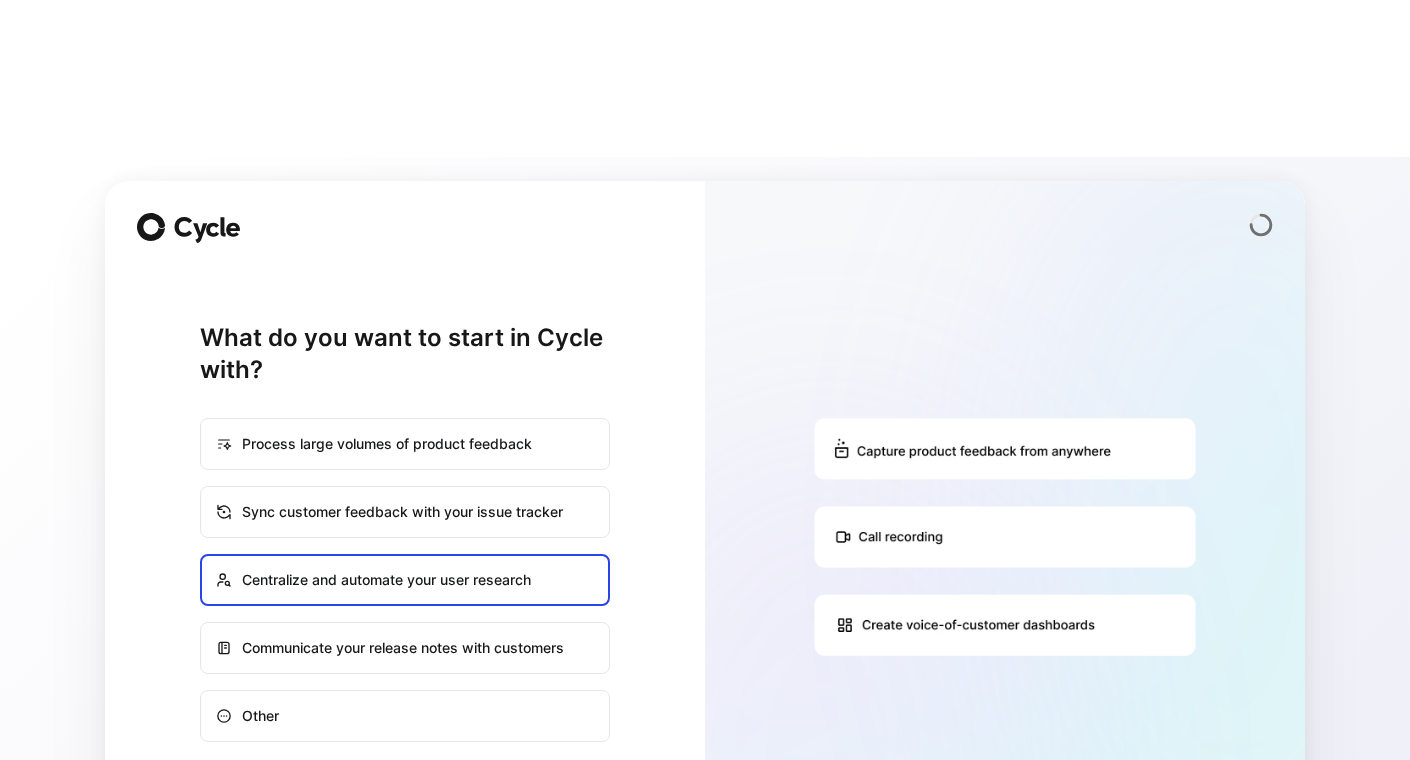 click on "Next" at bounding box center (577, 790) 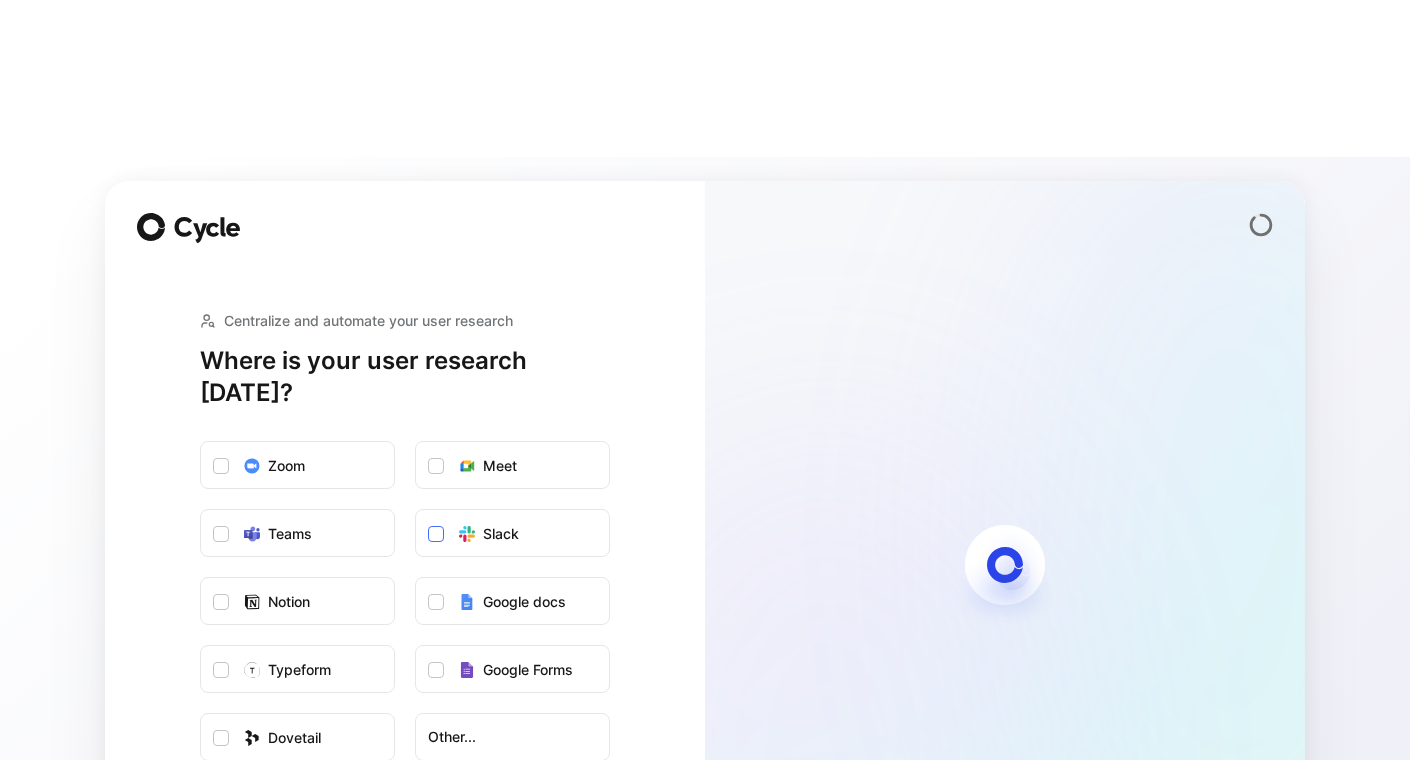 click on "Slack" at bounding box center (501, 534) 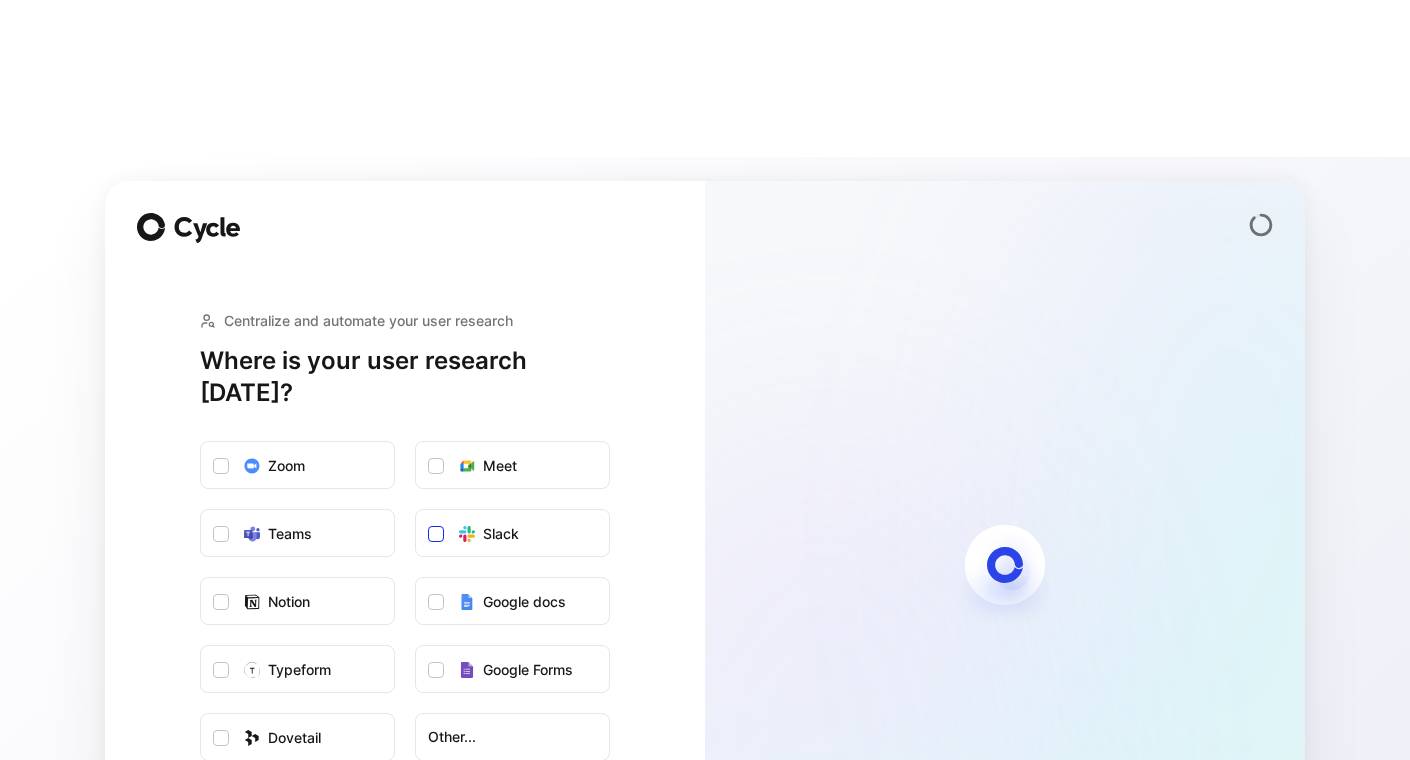 click on "Slack" at bounding box center [416, 510] 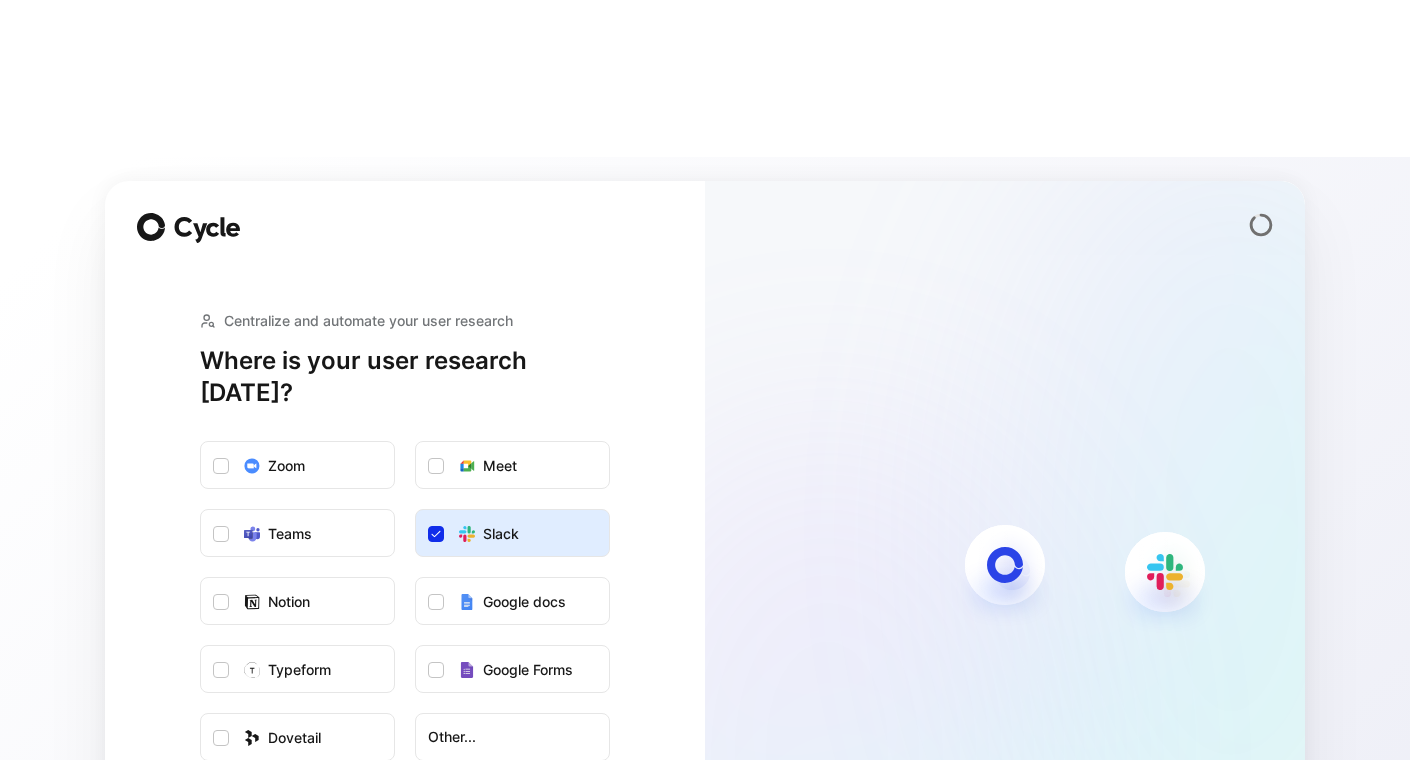 click on "Next" at bounding box center [577, 803] 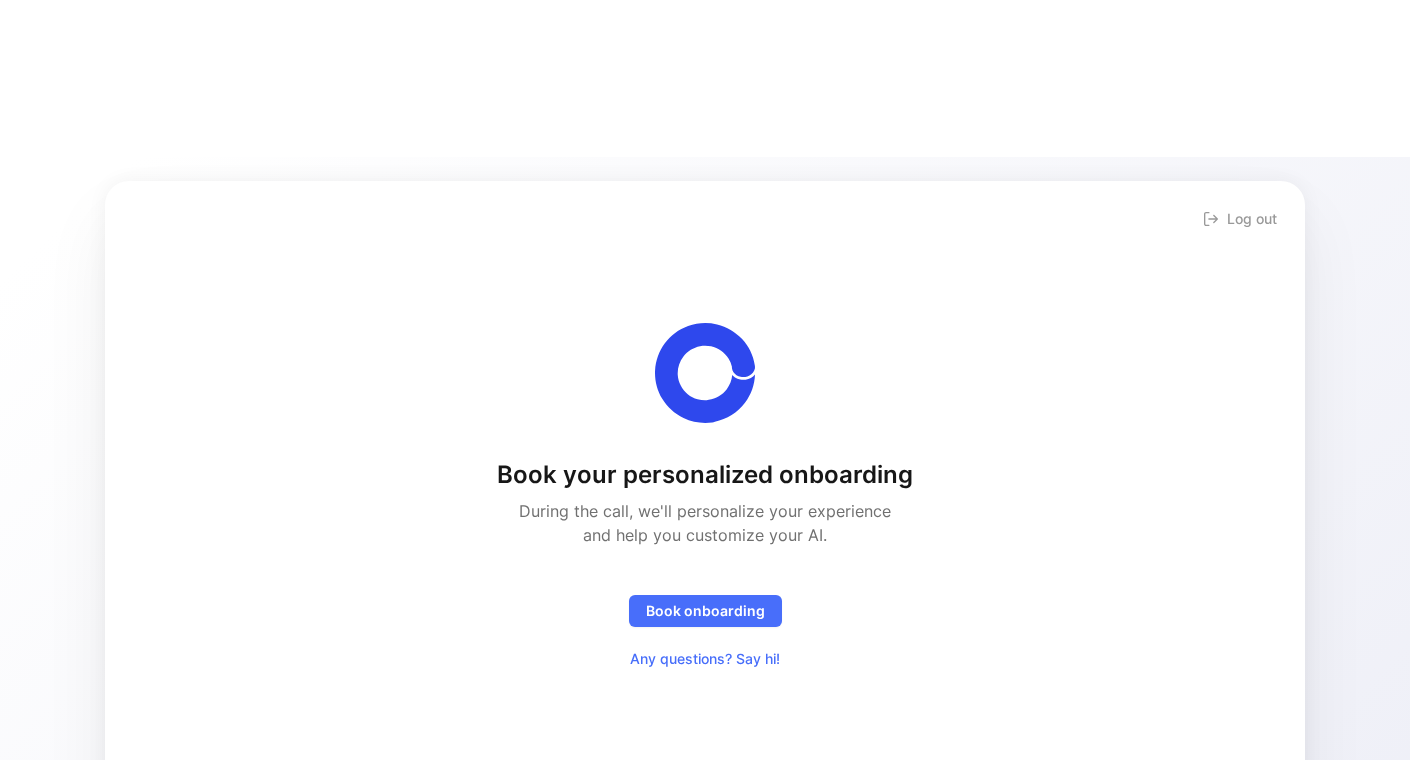 click on "See Cycle in action" at bounding box center [824, 848] 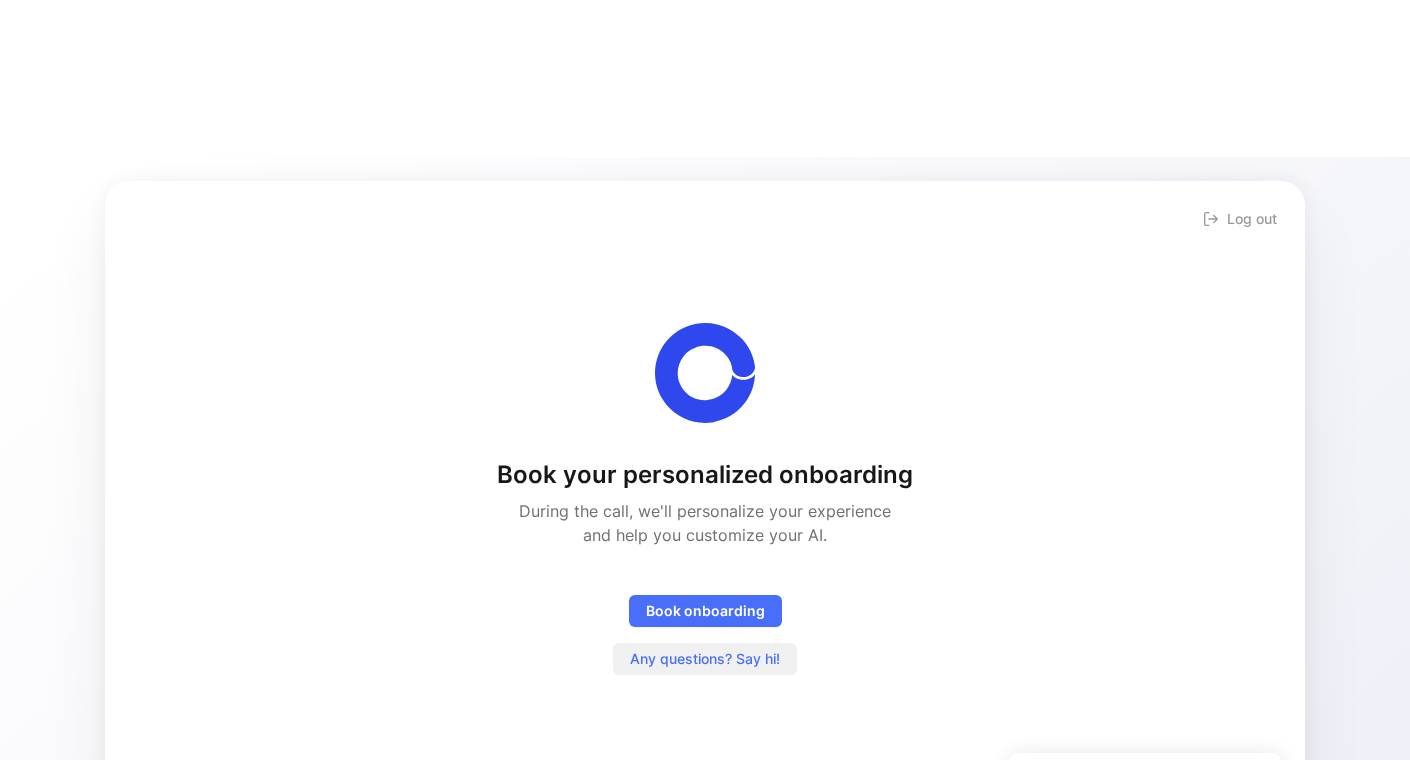 click on "Any questions? Say hi!" at bounding box center (705, 659) 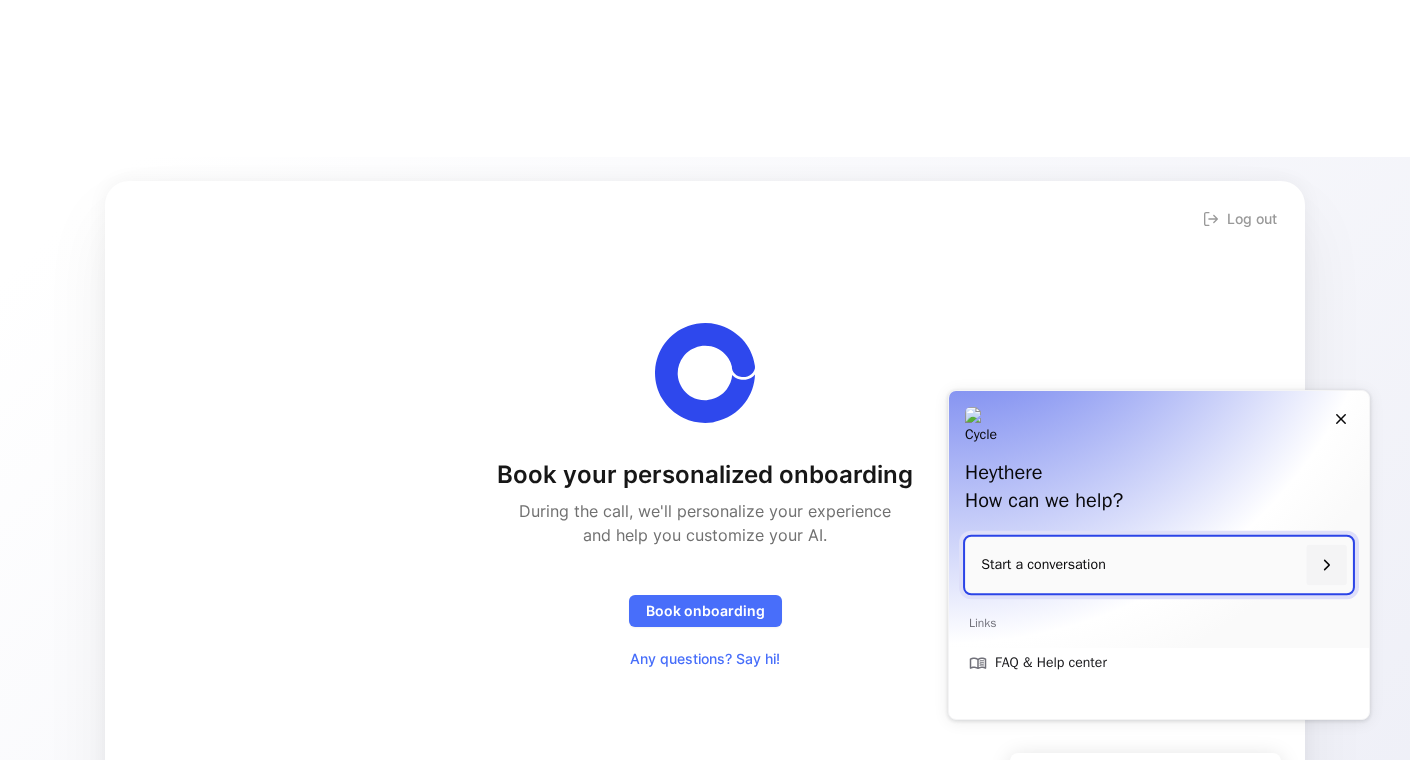 click on "Start a conversation" at bounding box center (1139, 565) 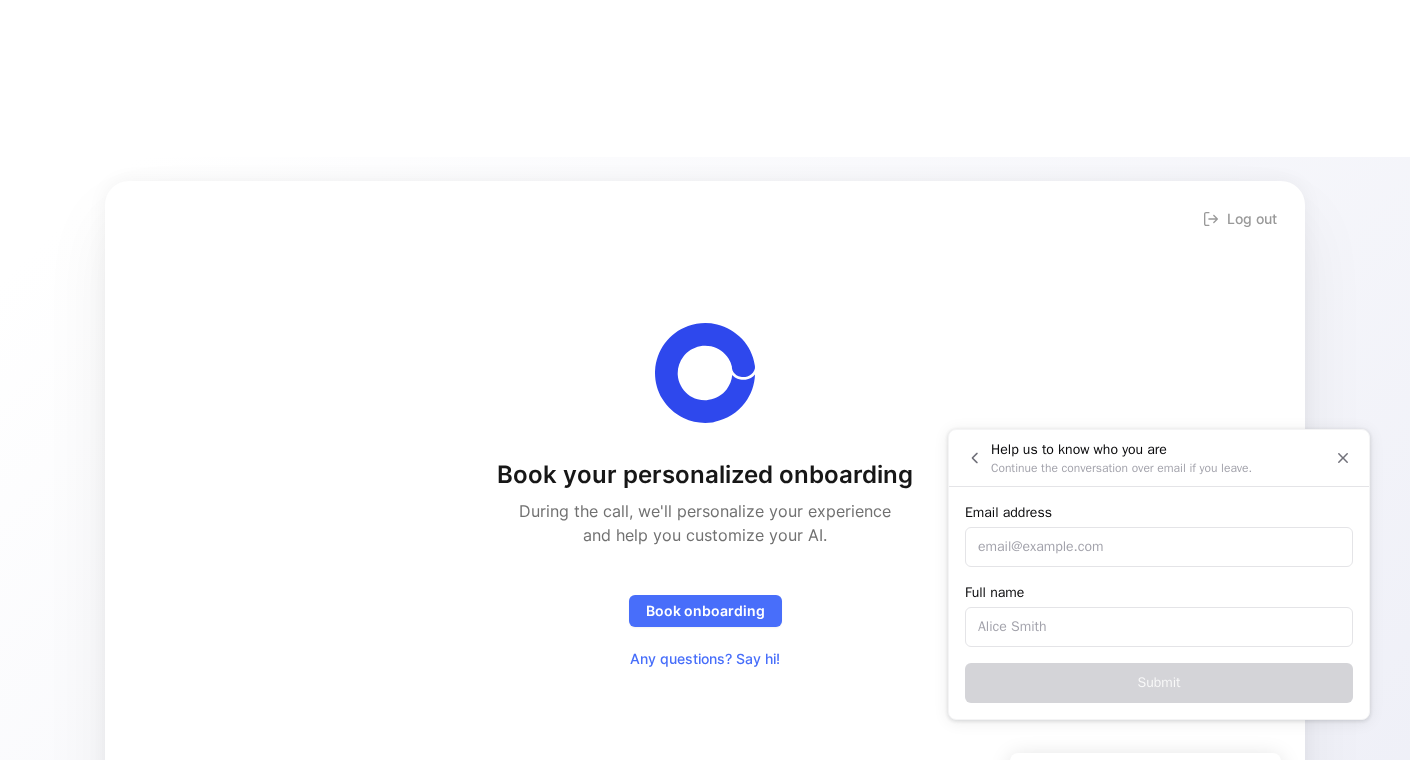 click on "Email address" at bounding box center [1159, 547] 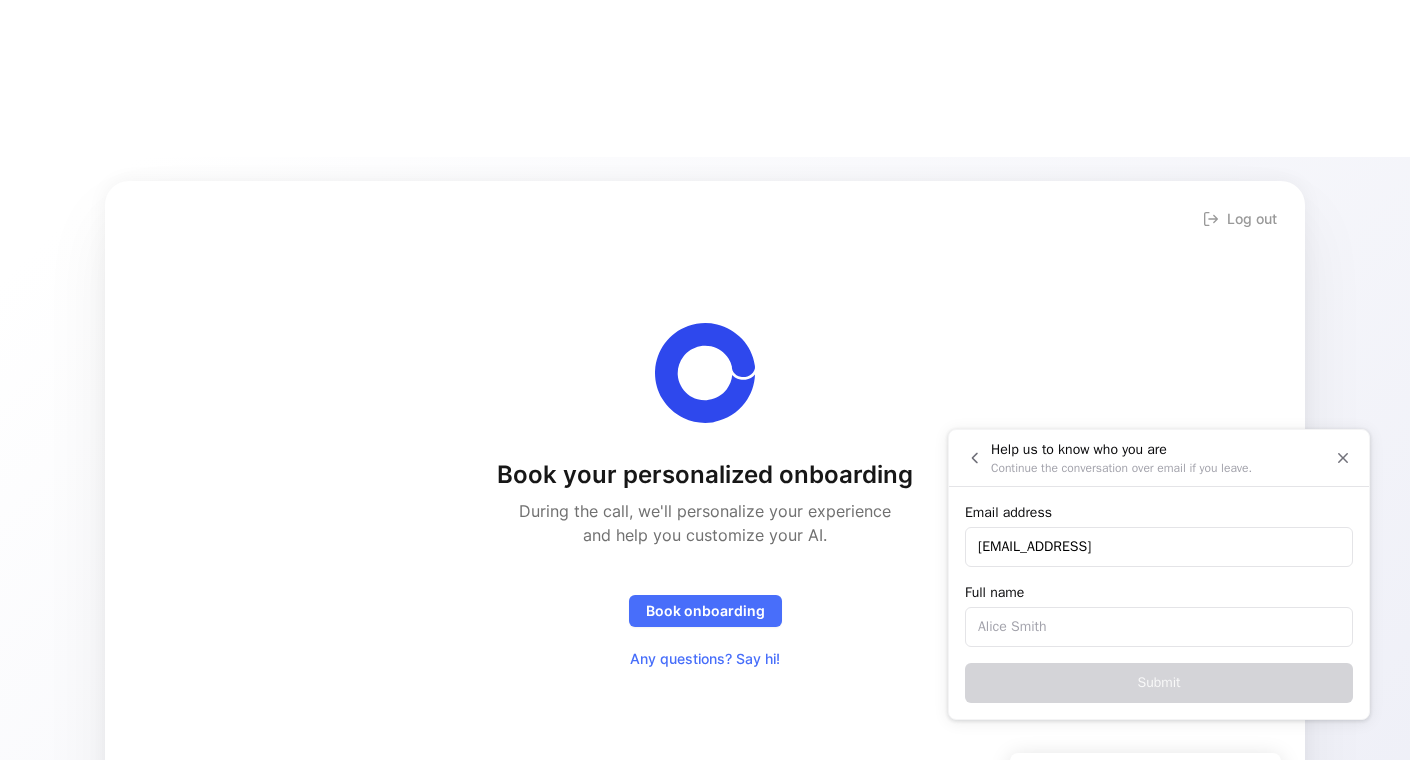 type on "[EMAIL_ADDRESS]" 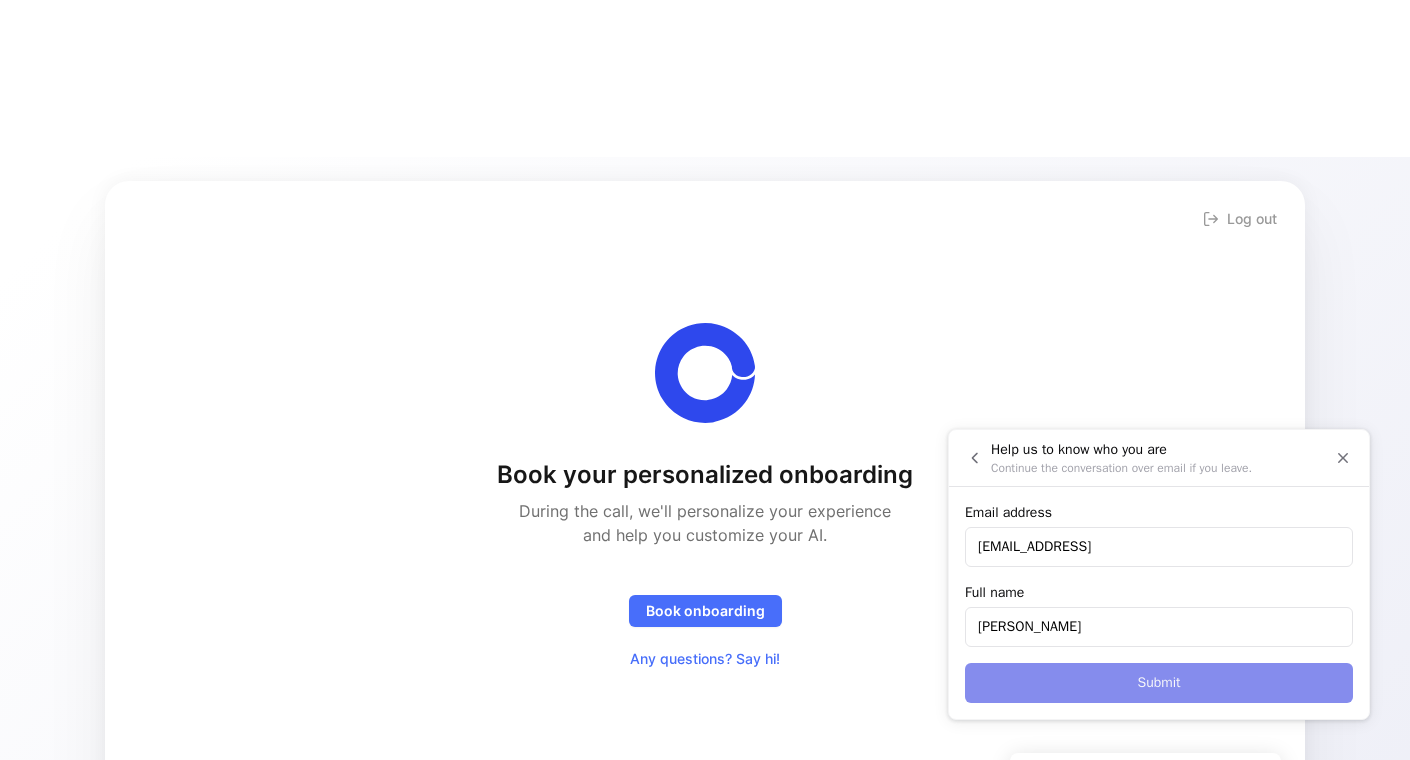 type on "[PERSON_NAME]" 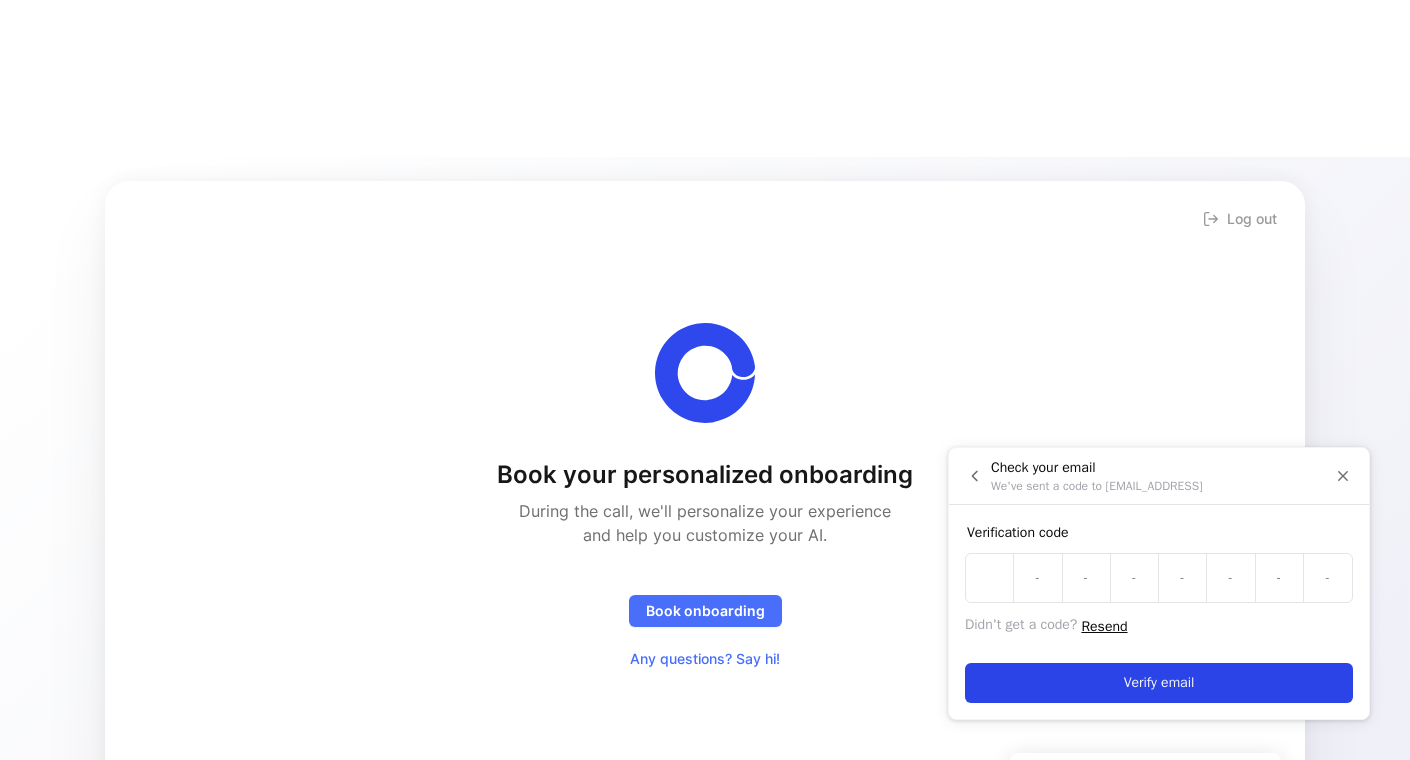 paste on "N" 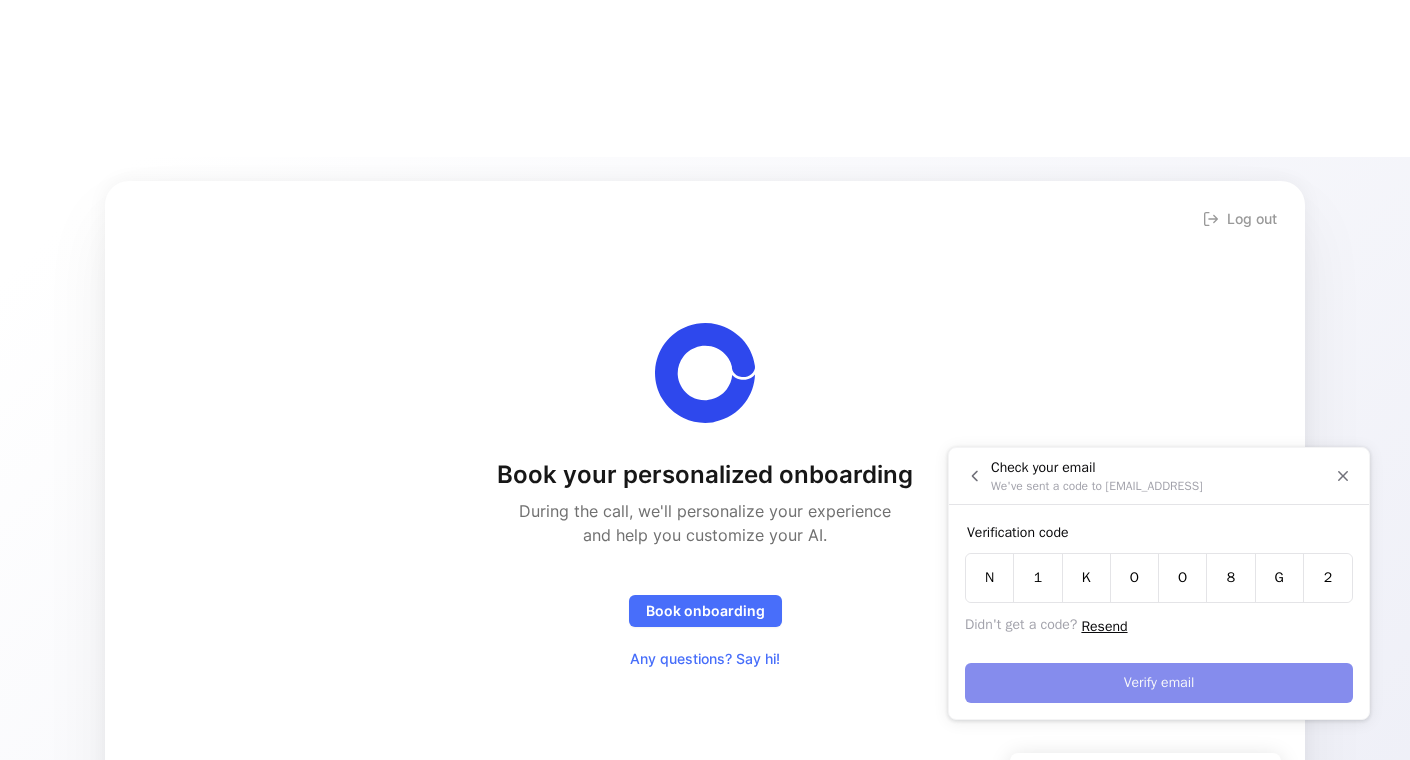 click on "Verify email" at bounding box center (1159, 683) 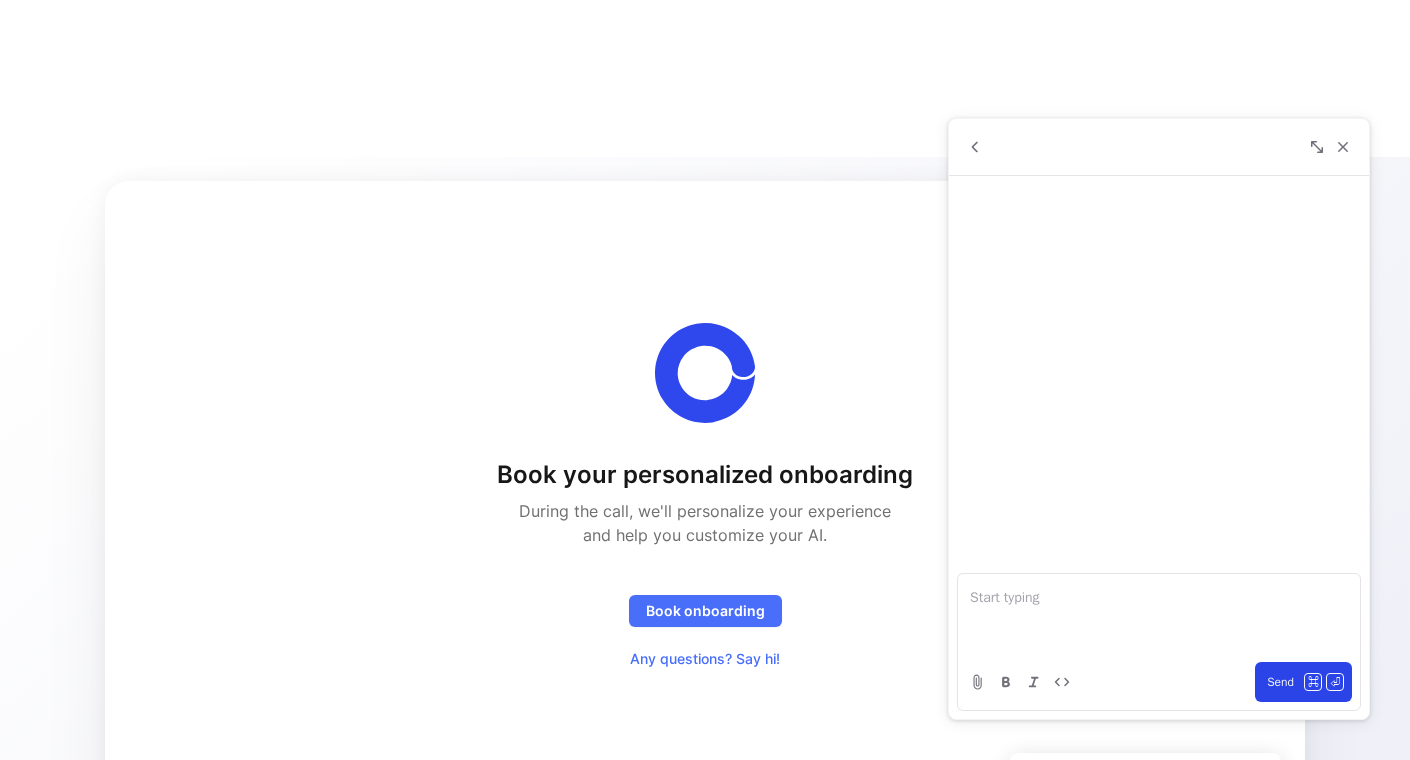 paste 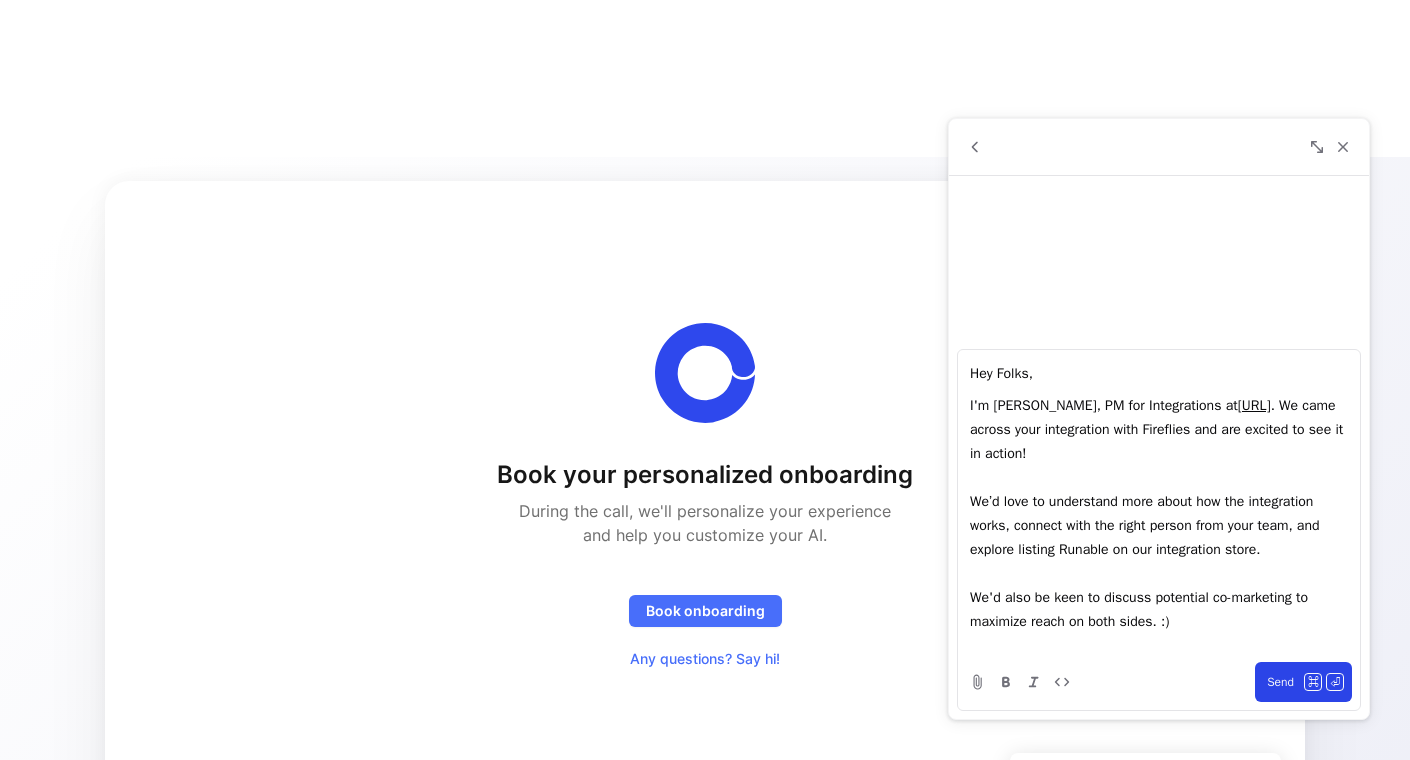 click on "I'm [PERSON_NAME], PM for Integrations at  [URL] . We came across your integration with Fireflies and are excited to see it in action! We’d love to understand more about how the integration works, connect with the right person from your team, and explore listing Runable on our integration store. We'd also be keen to discuss potential co-marketing to maximize reach on both sides. :)" at bounding box center (1159, 514) 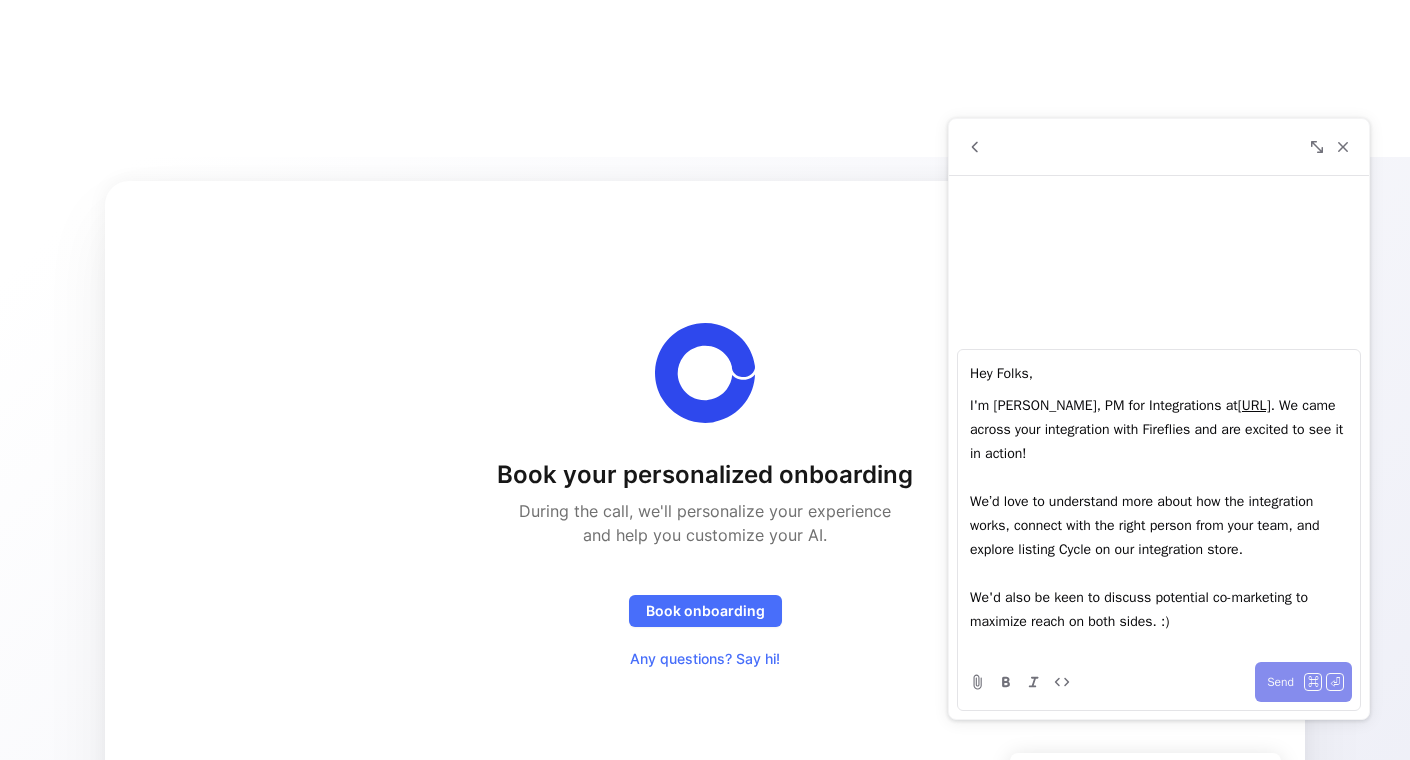 click on "Send" at bounding box center (1280, 682) 